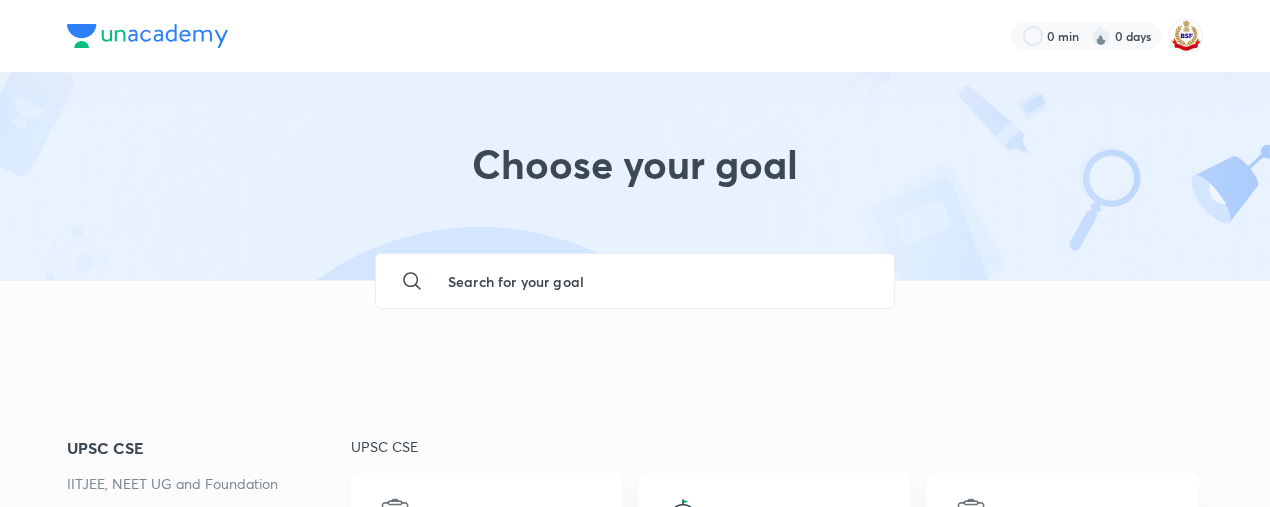 scroll, scrollTop: 96, scrollLeft: 0, axis: vertical 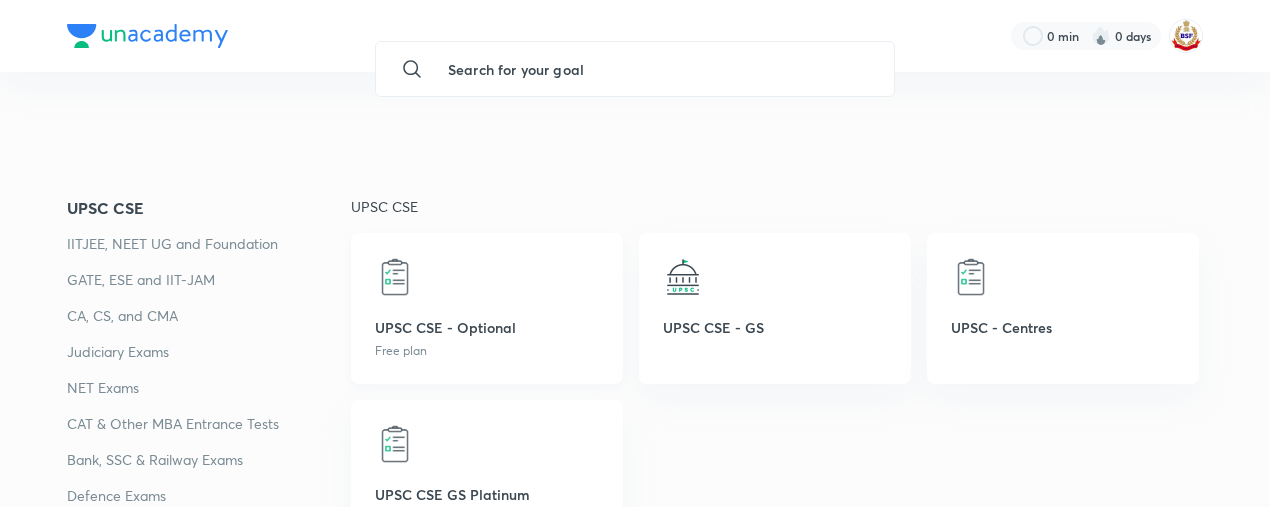 click on "UPSC CSE - Optional" at bounding box center (487, 327) 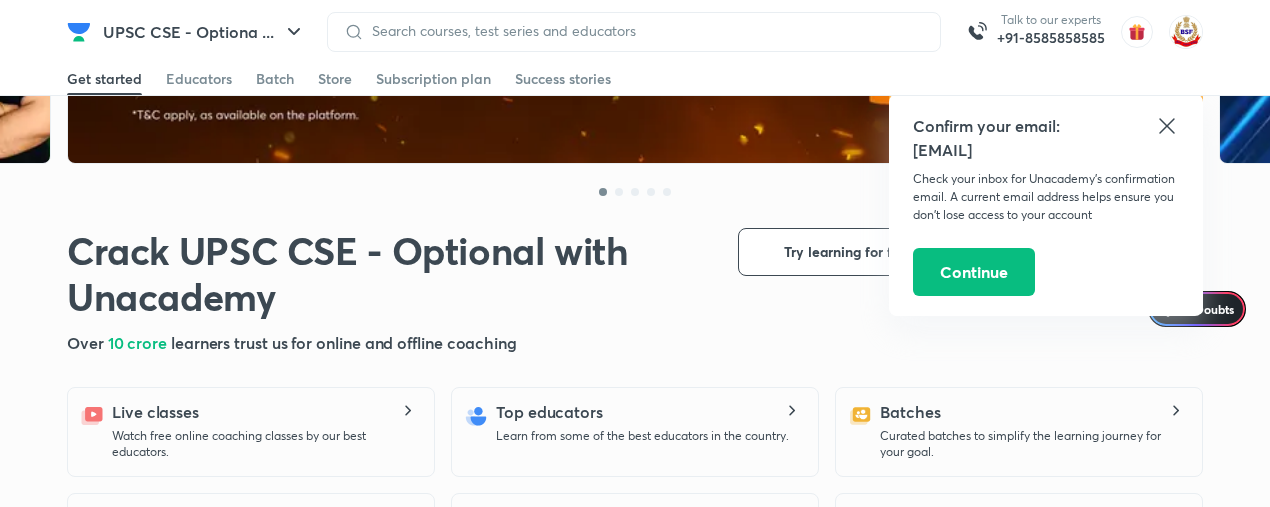 scroll, scrollTop: 300, scrollLeft: 0, axis: vertical 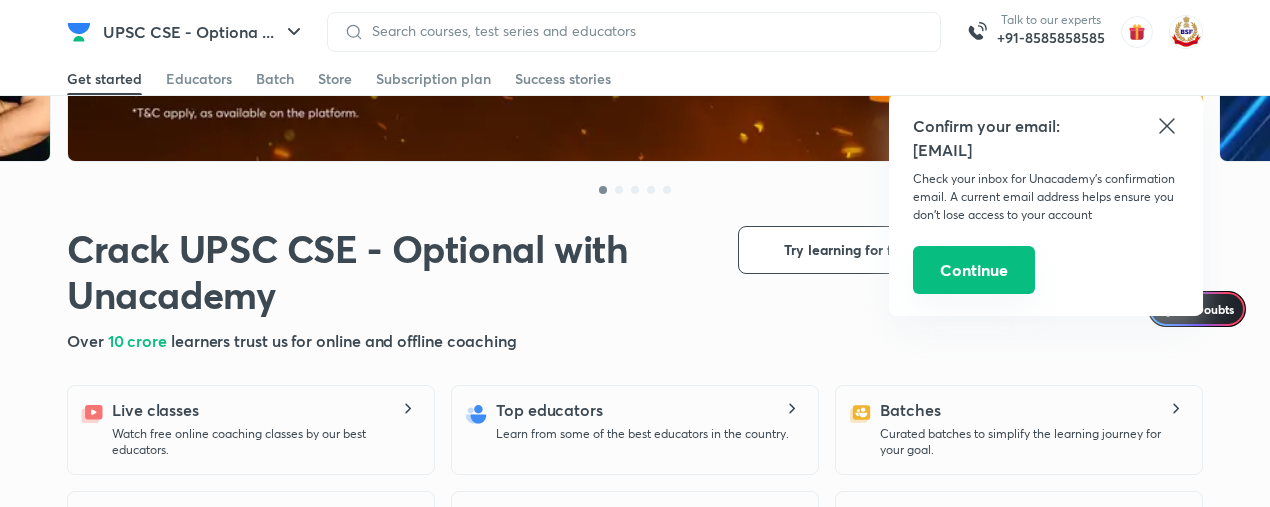 click on "Continue" at bounding box center (974, 270) 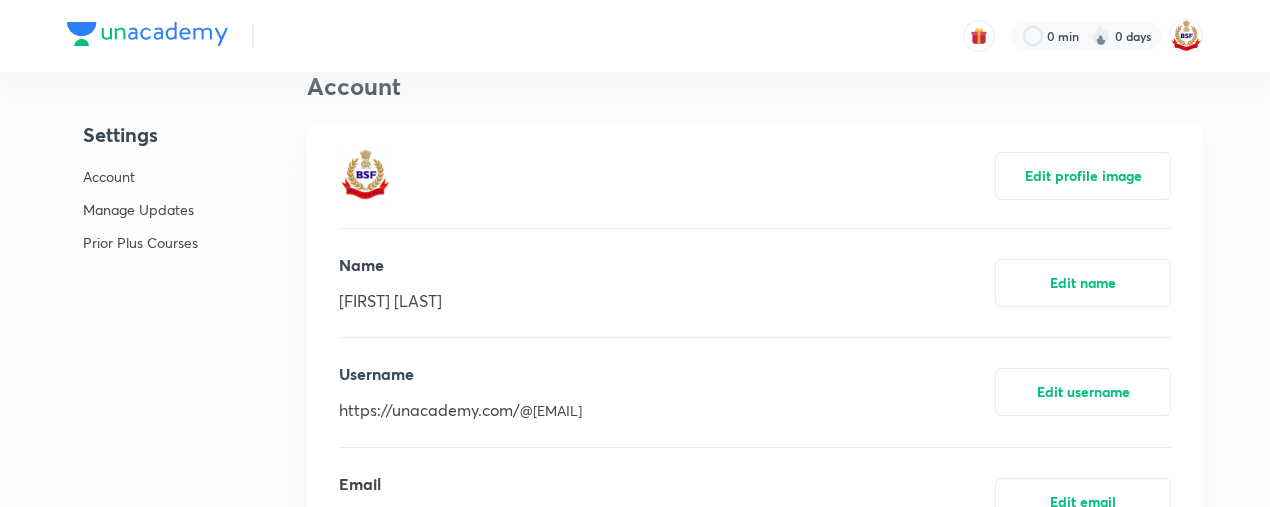 scroll, scrollTop: 5129, scrollLeft: 0, axis: vertical 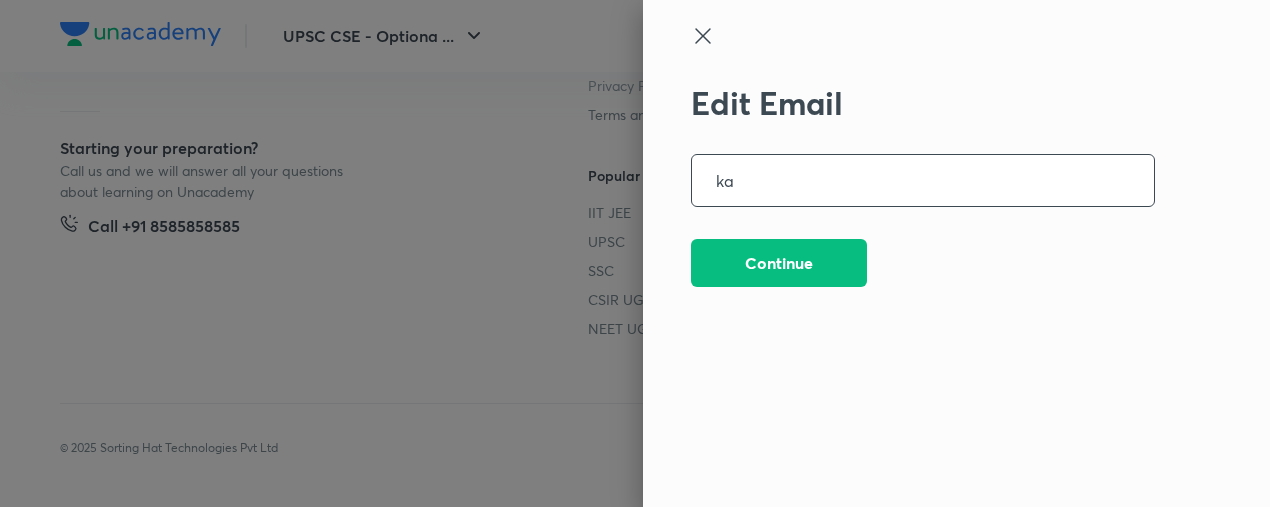 type on "k" 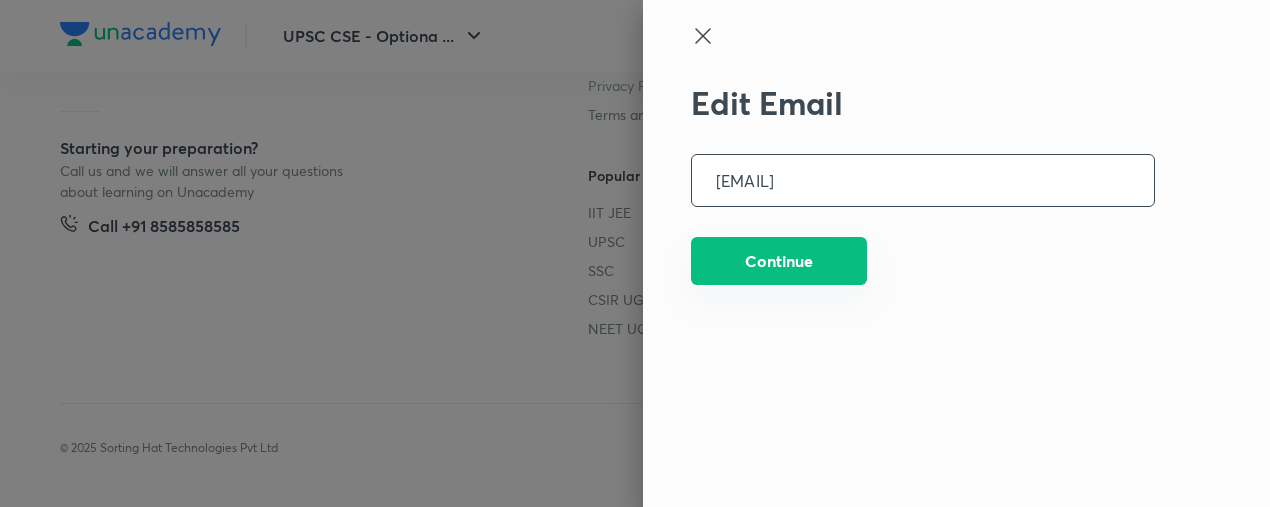 type on "[EMAIL]" 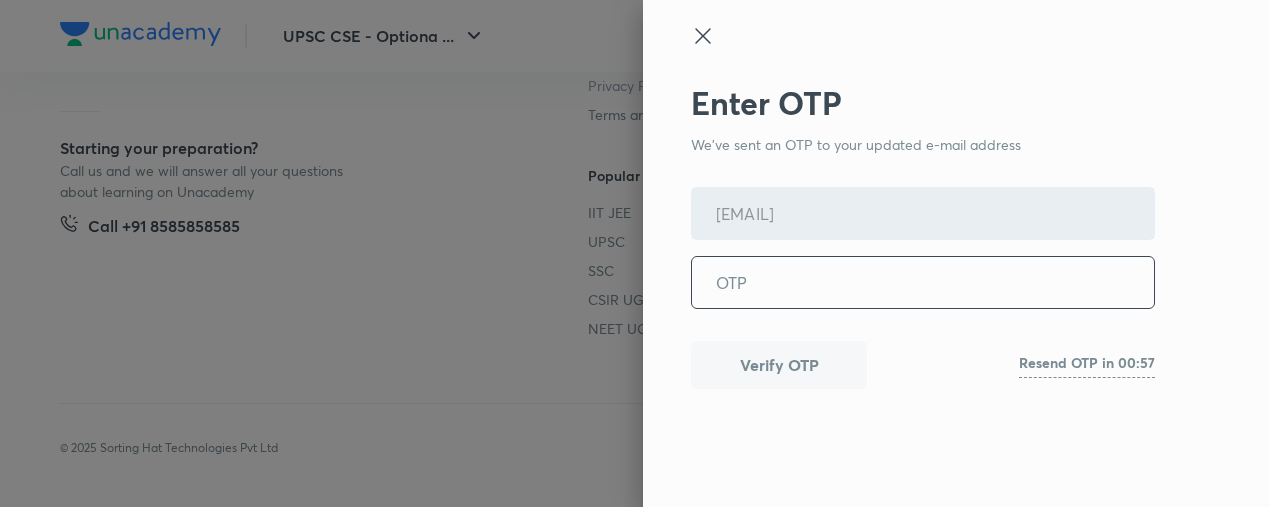 click at bounding box center [923, 282] 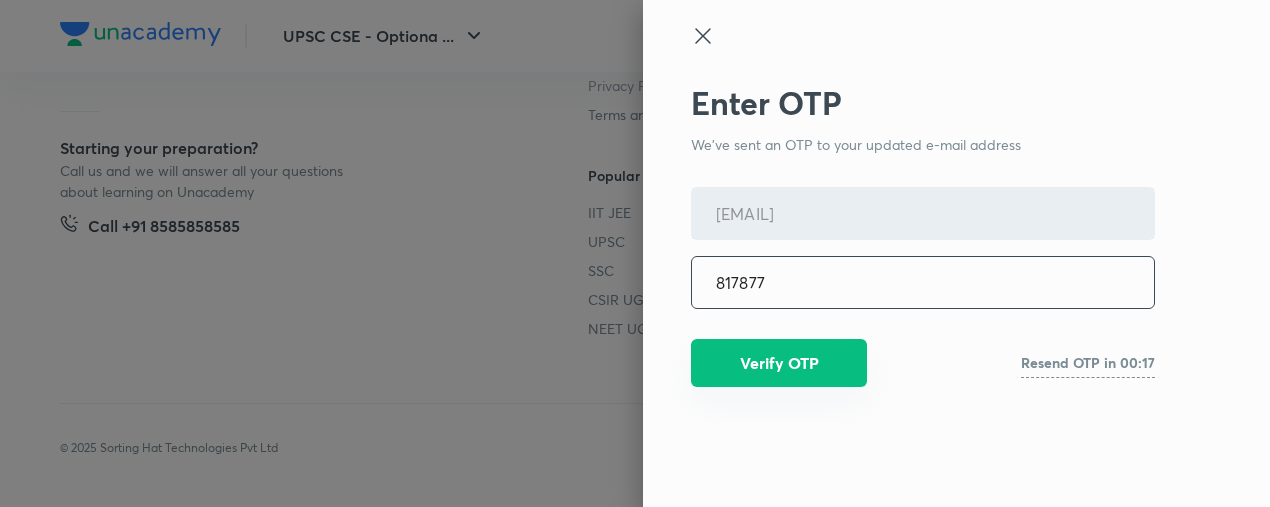 type on "817877" 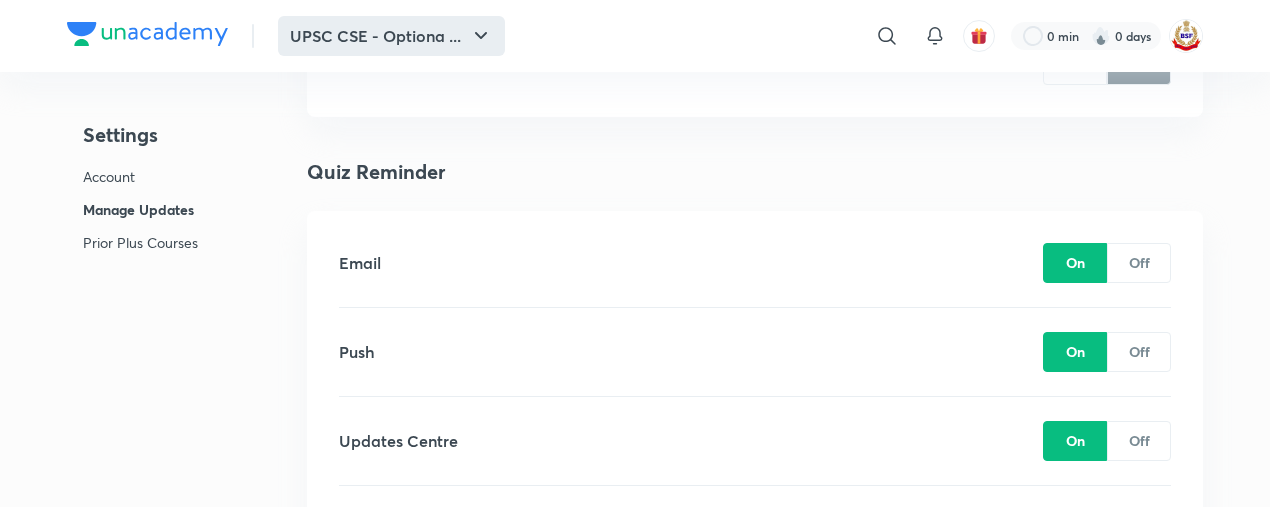 scroll, scrollTop: 1662, scrollLeft: 0, axis: vertical 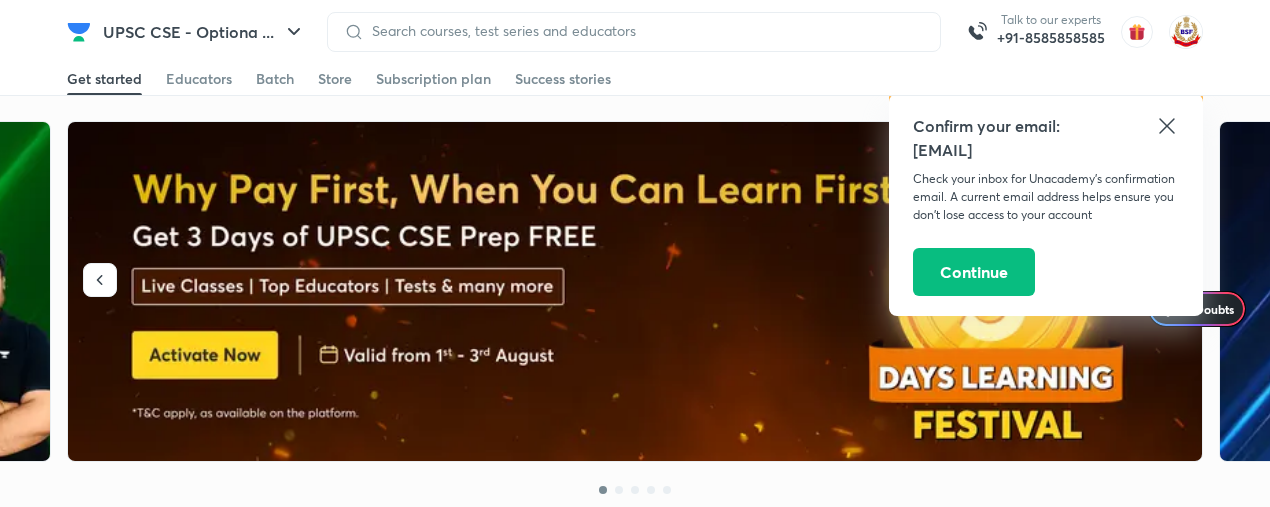 click 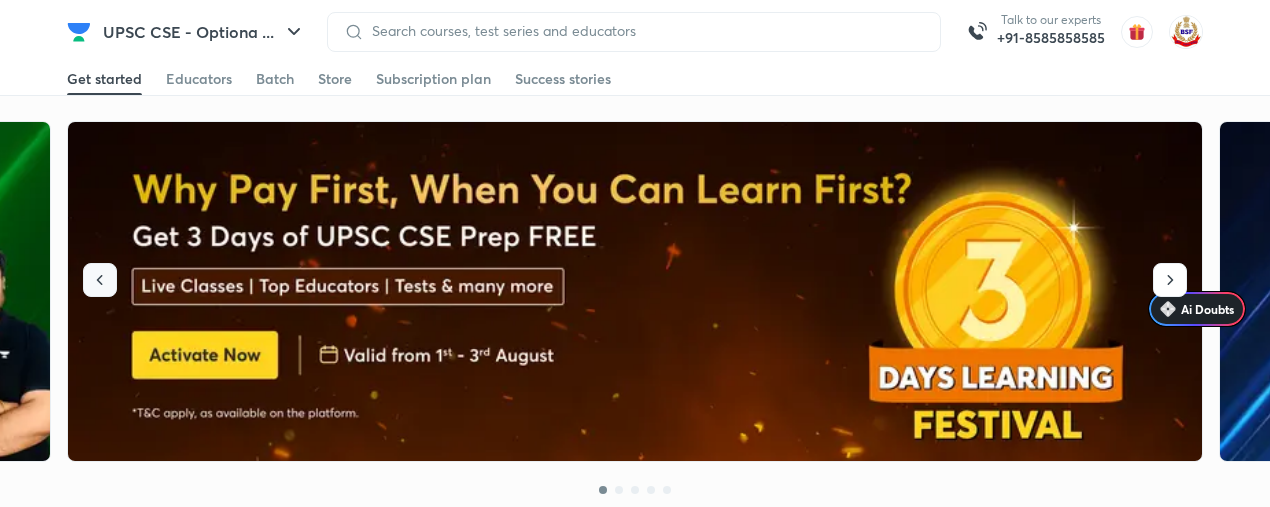 click 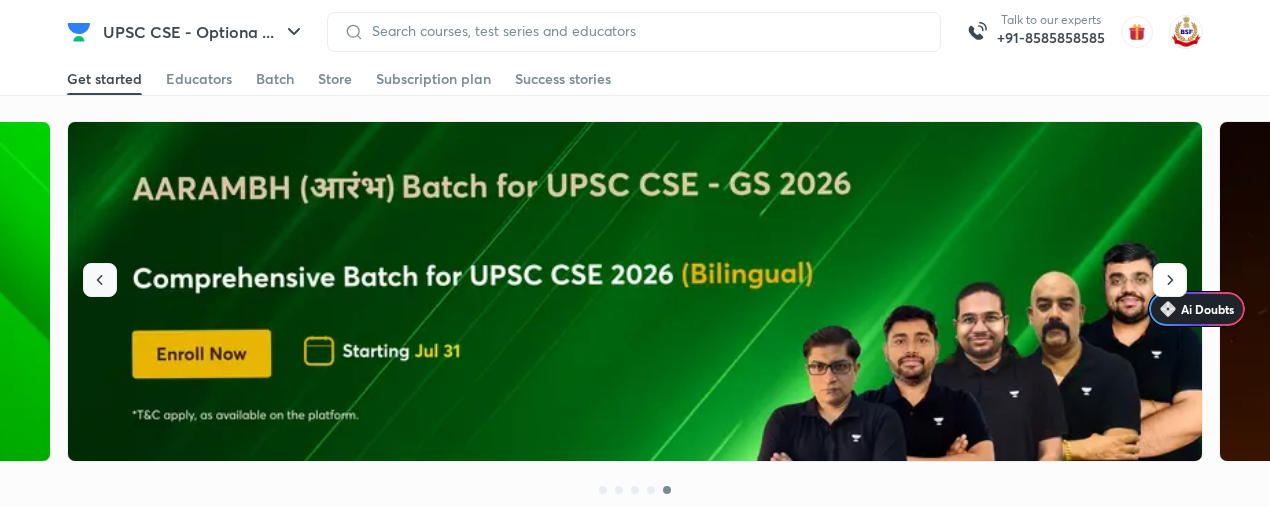 click 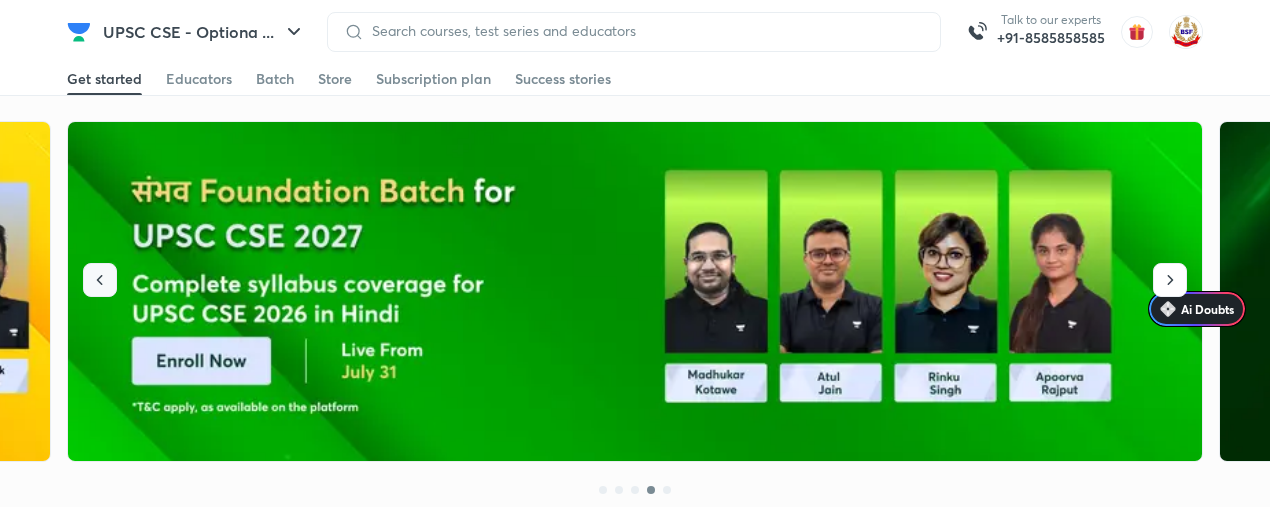 click 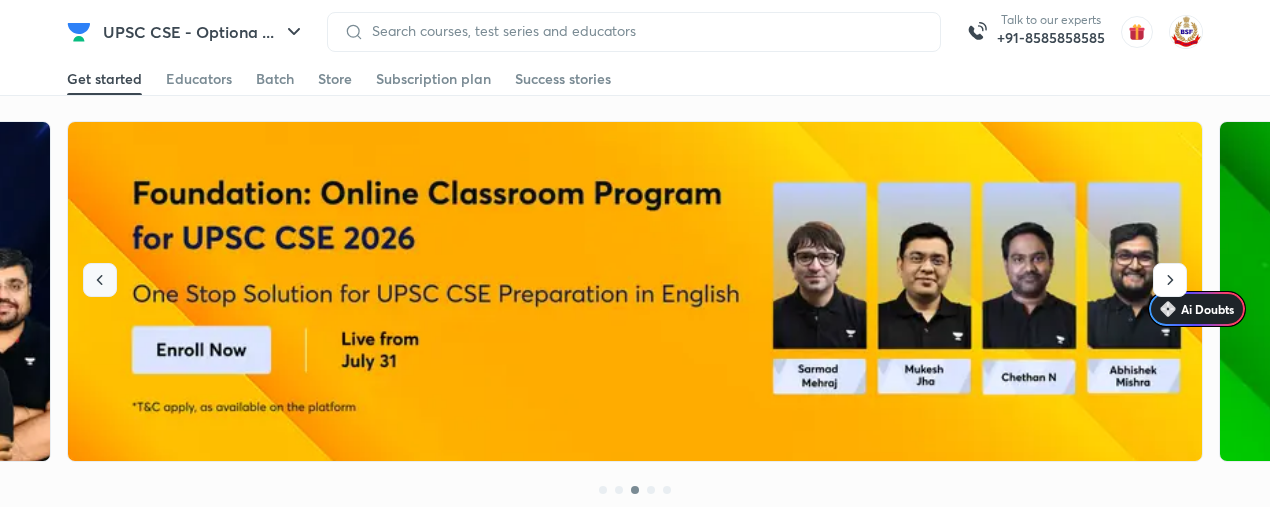 click 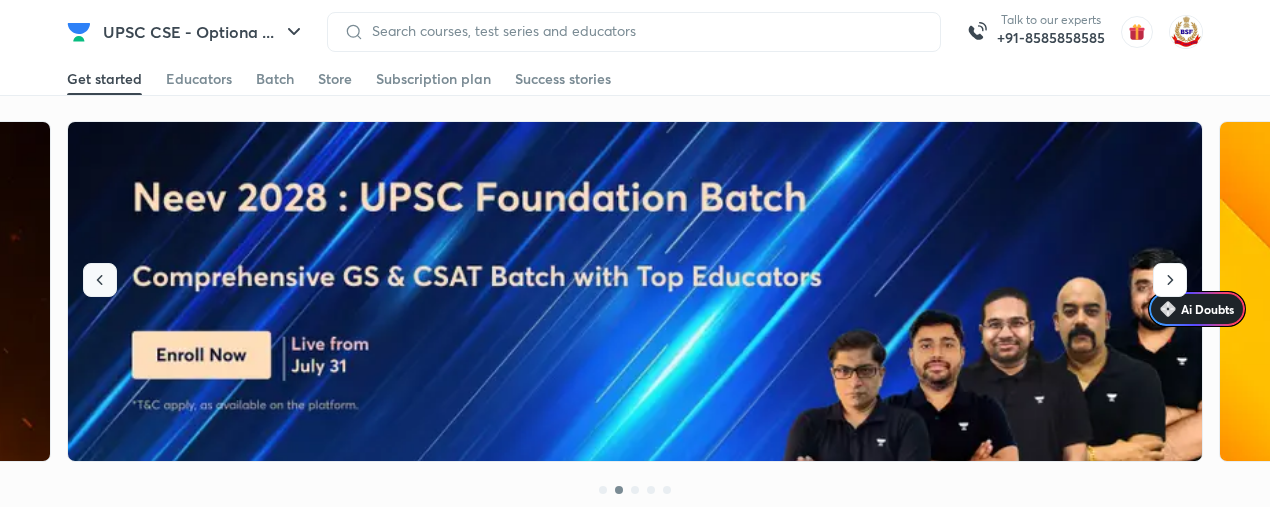 click 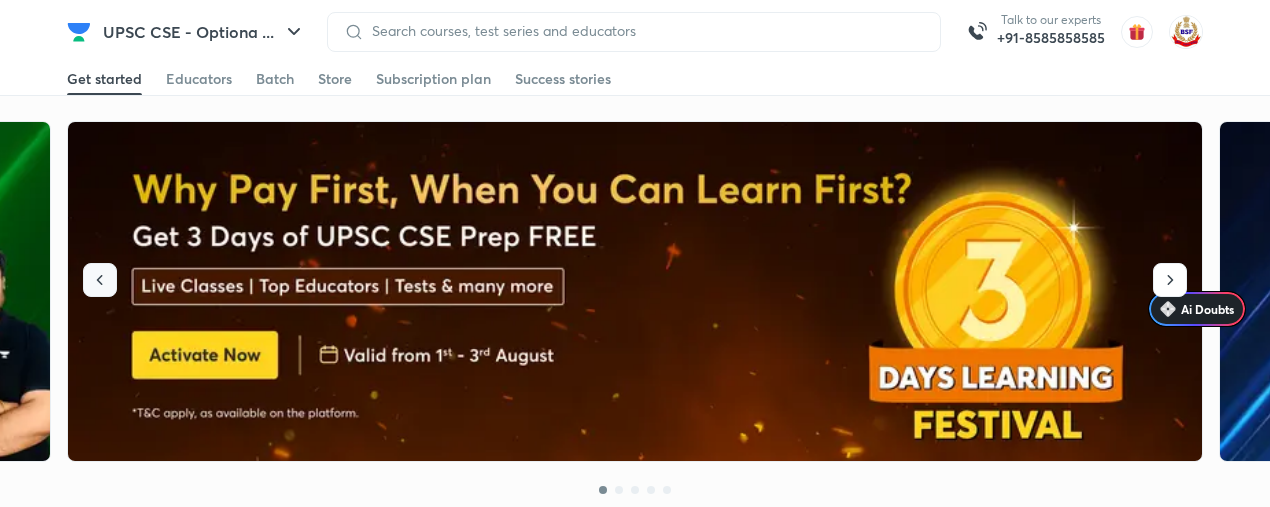 click 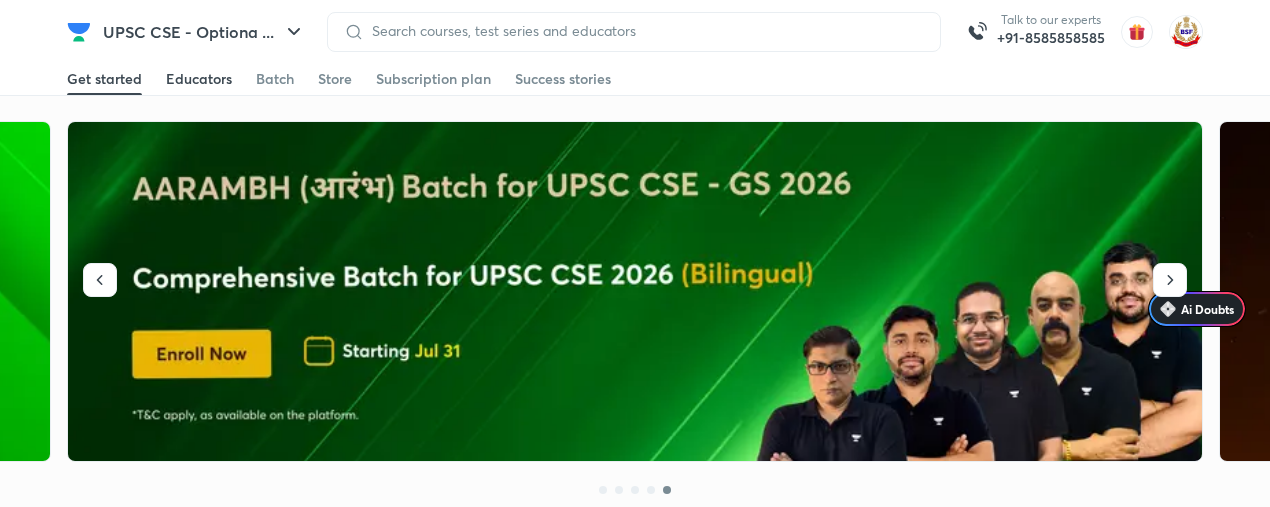 click on "Educators" at bounding box center [199, 79] 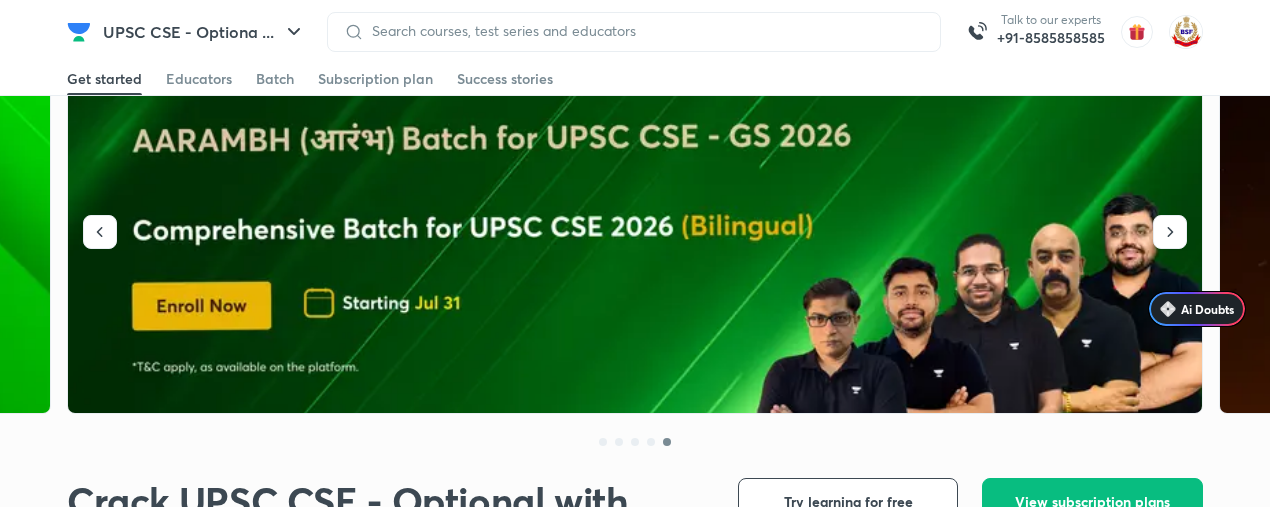 scroll, scrollTop: 60, scrollLeft: 0, axis: vertical 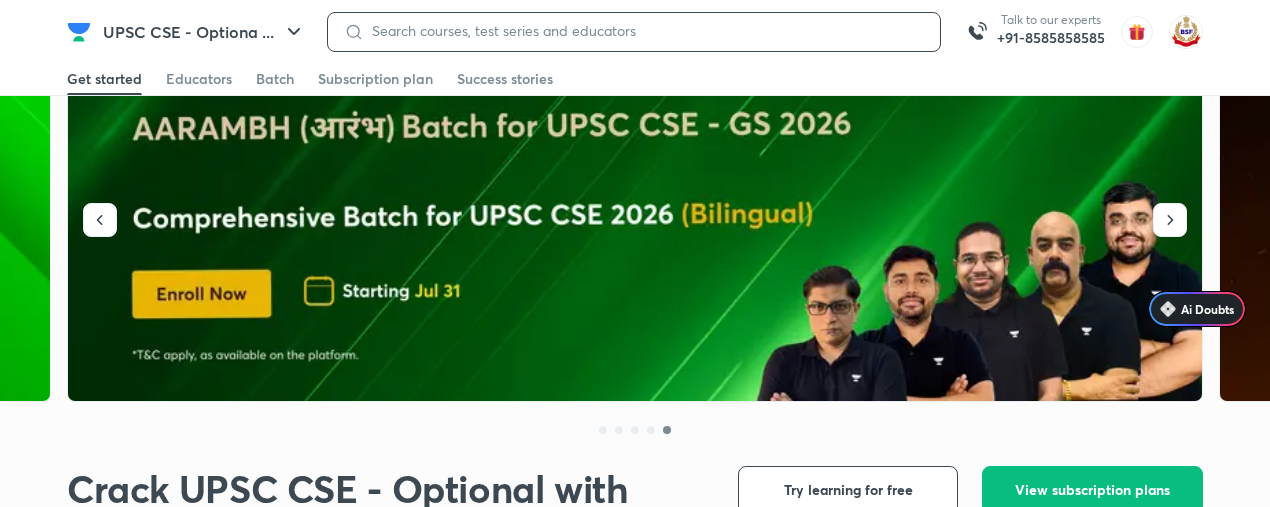 click at bounding box center [644, 31] 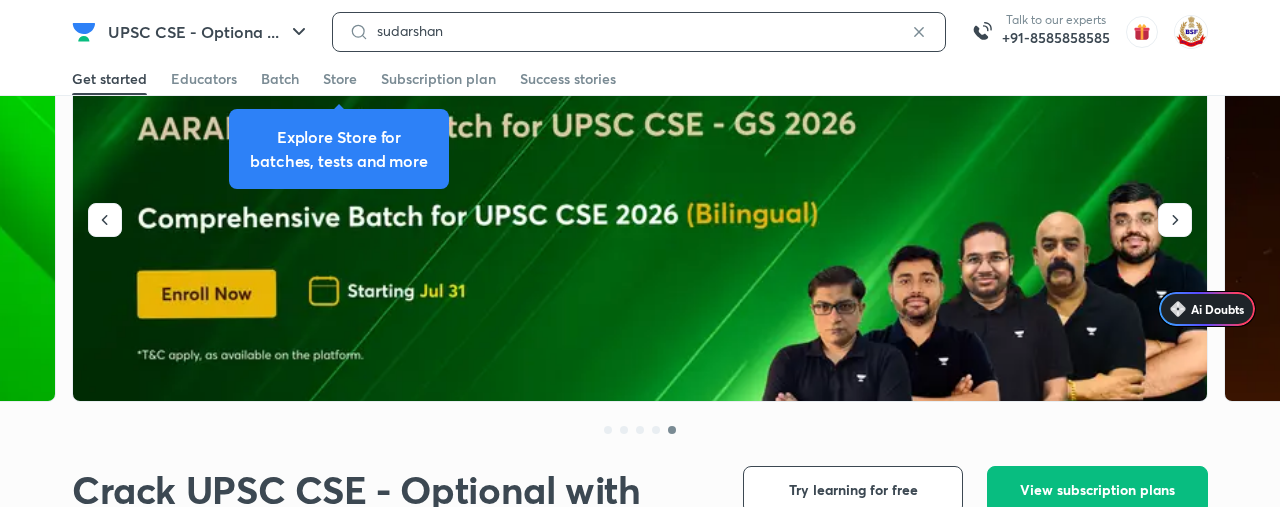 type on "sudarshan" 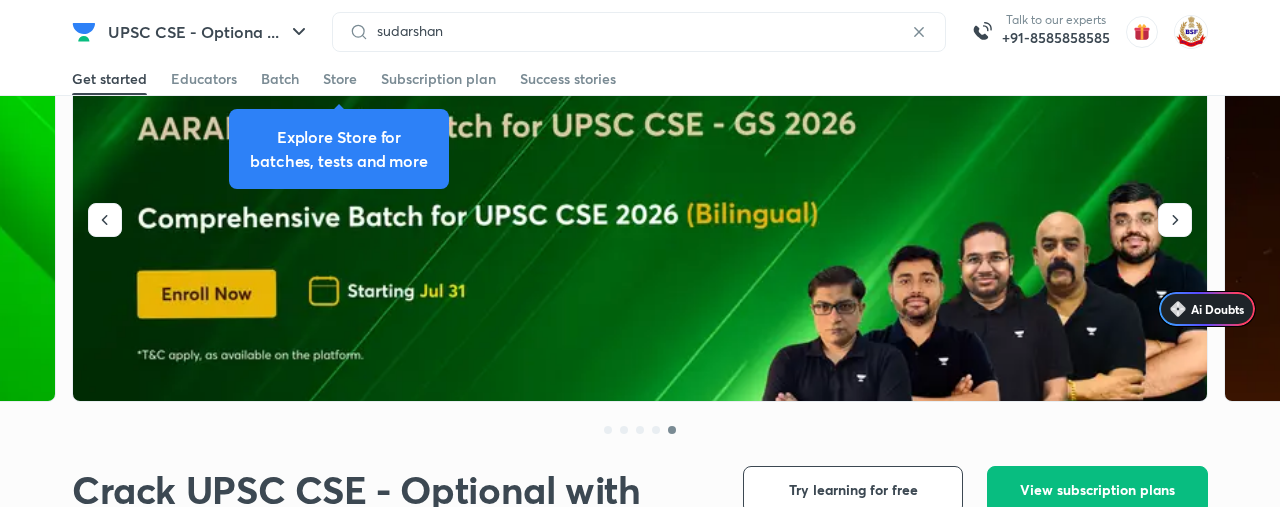click 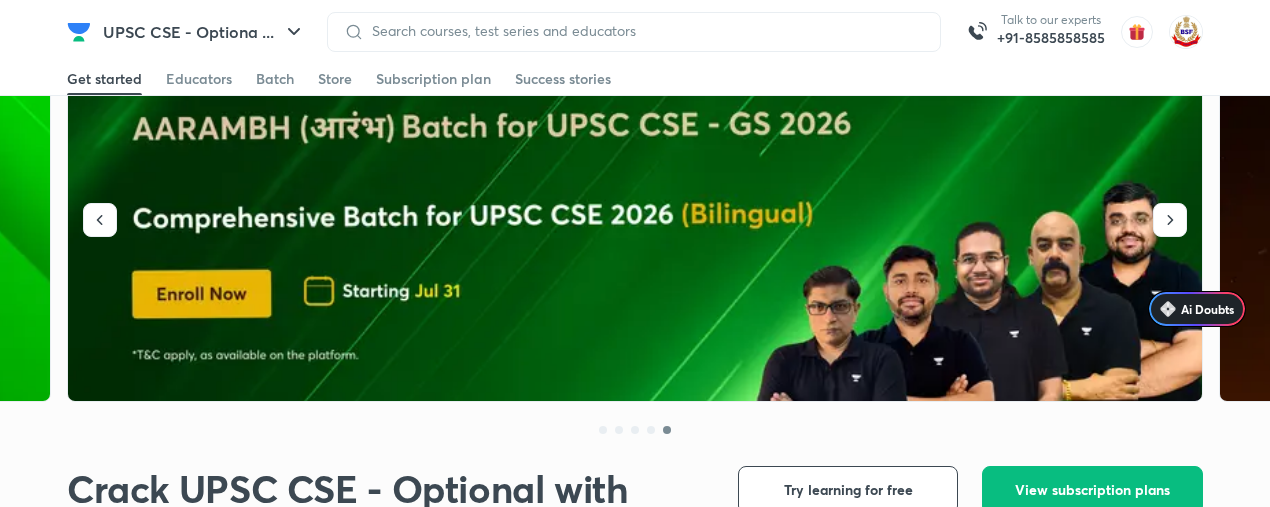 click on "Crack UPSC CSE - Optional with Unacademy Crack UPSC CSE - Optional with Unacademy   Over     10 crore     learners trust us for online and offline coaching   Try learning for free View subscription plans View subscription offers View subscription plans Explore for free View subscription offers Live classes Watch free online coaching classes by our best educators. Top educators Learn from some of the best educators in the country. Batches Curated batches to simplify the learning journey for your goal. Courses Learn every subject in detail from your favourite educator. Playlist High quality lecture videos for the entire syllabus for all your subjects. Test series Evaluate and boost your exam preparation with test series. Watch free online classes Chat live with educators  Attempt interactive polls Get your doubts cleared 7.4 K learners watched a class today Hinglish PSIR Optional PSIR Mastery: Complete UPSC Strategy Course Dr Sidharth Arora Hinglish History Optional Pratik Nayak Hinglish Sociology Optional" at bounding box center [635, 2843] 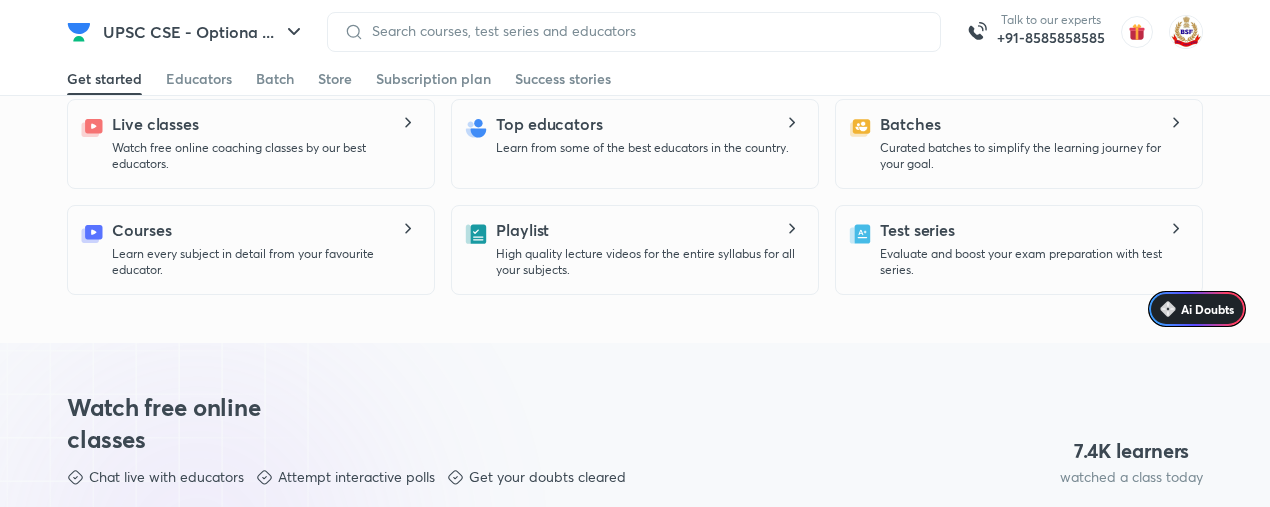scroll, scrollTop: 586, scrollLeft: 0, axis: vertical 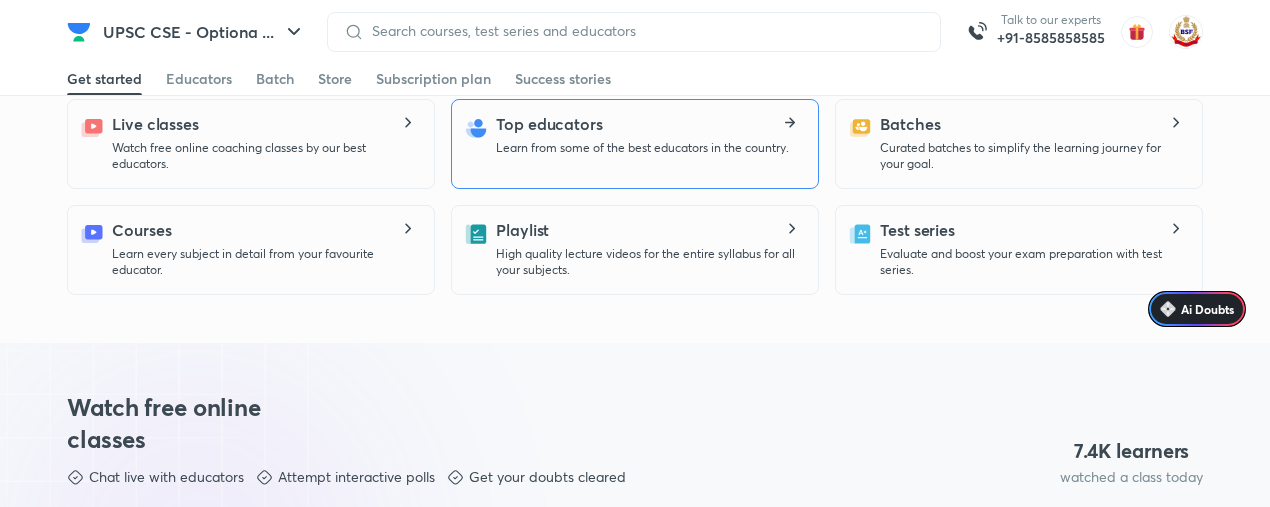 click on "Top educators Learn from some of the best educators in the country." at bounding box center (642, 134) 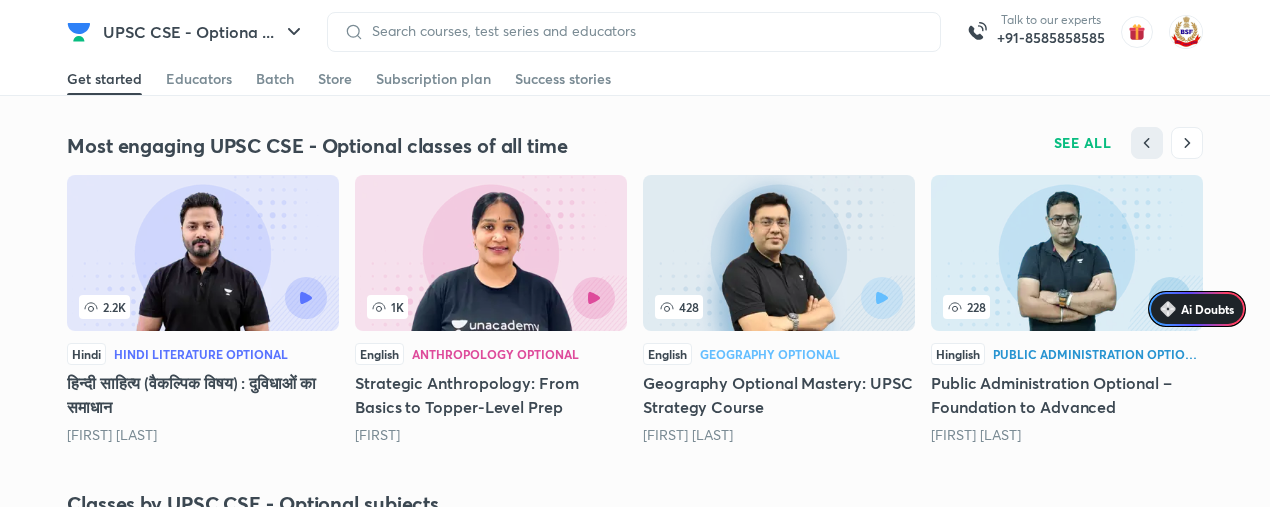 scroll, scrollTop: 1746, scrollLeft: 0, axis: vertical 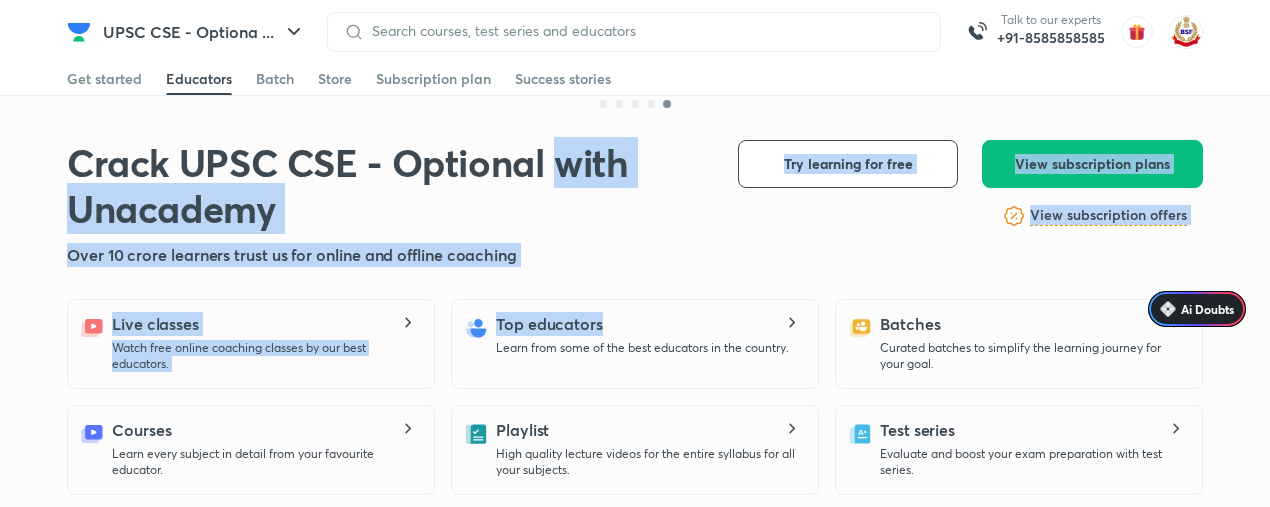 drag, startPoint x: 605, startPoint y: 244, endPoint x: 567, endPoint y: 181, distance: 73.57309 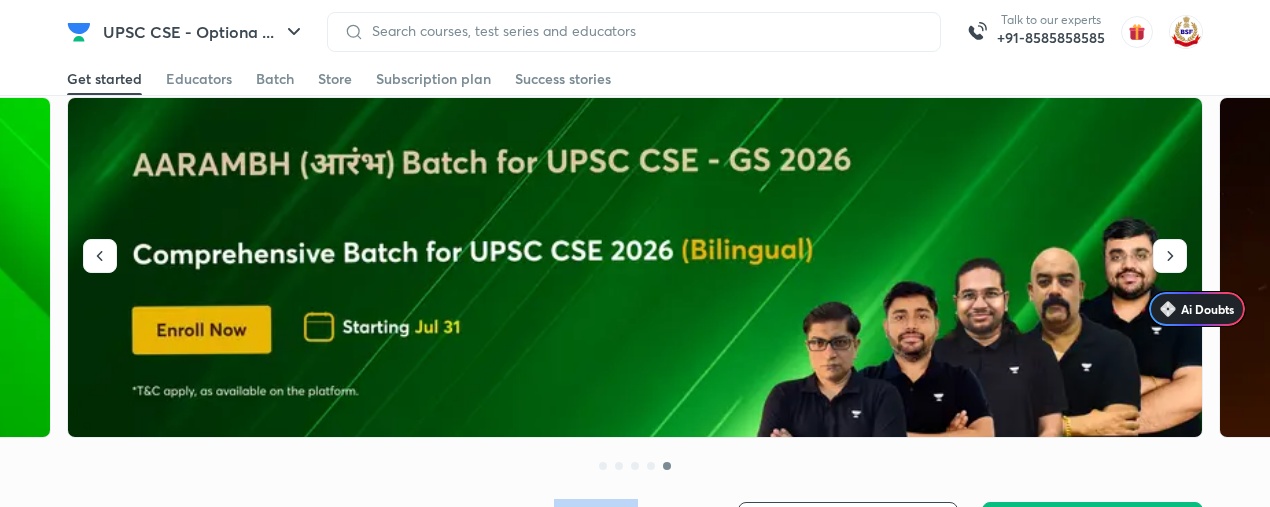 scroll, scrollTop: 0, scrollLeft: 0, axis: both 